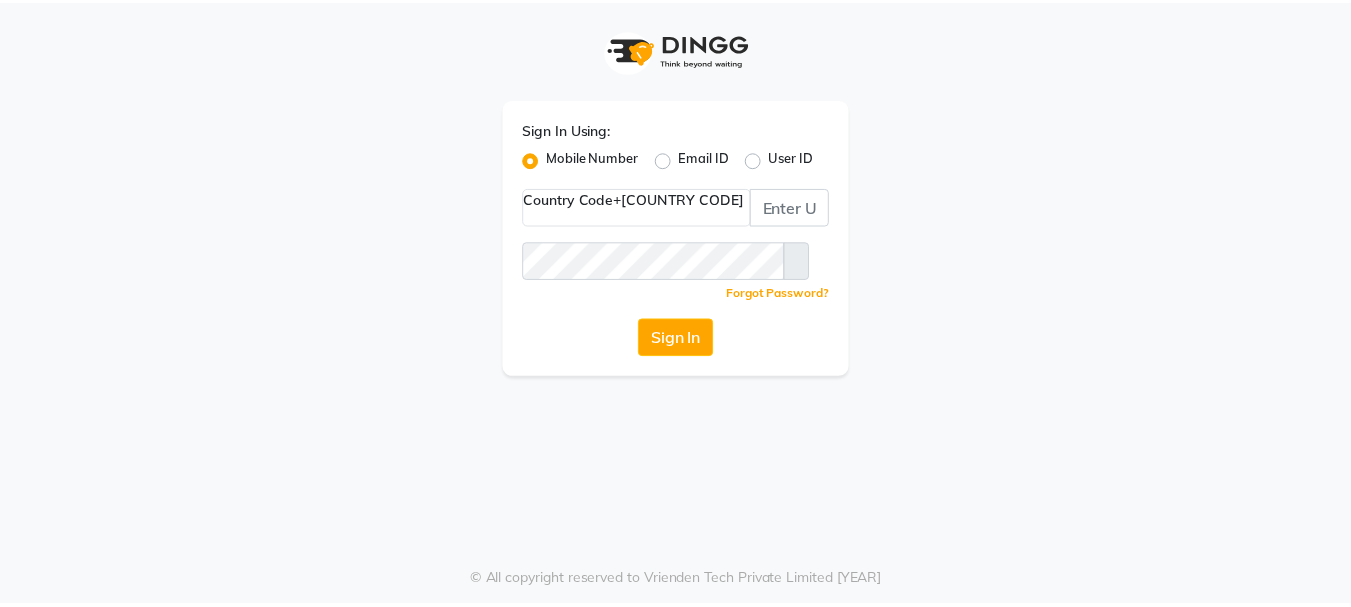 scroll, scrollTop: 0, scrollLeft: 0, axis: both 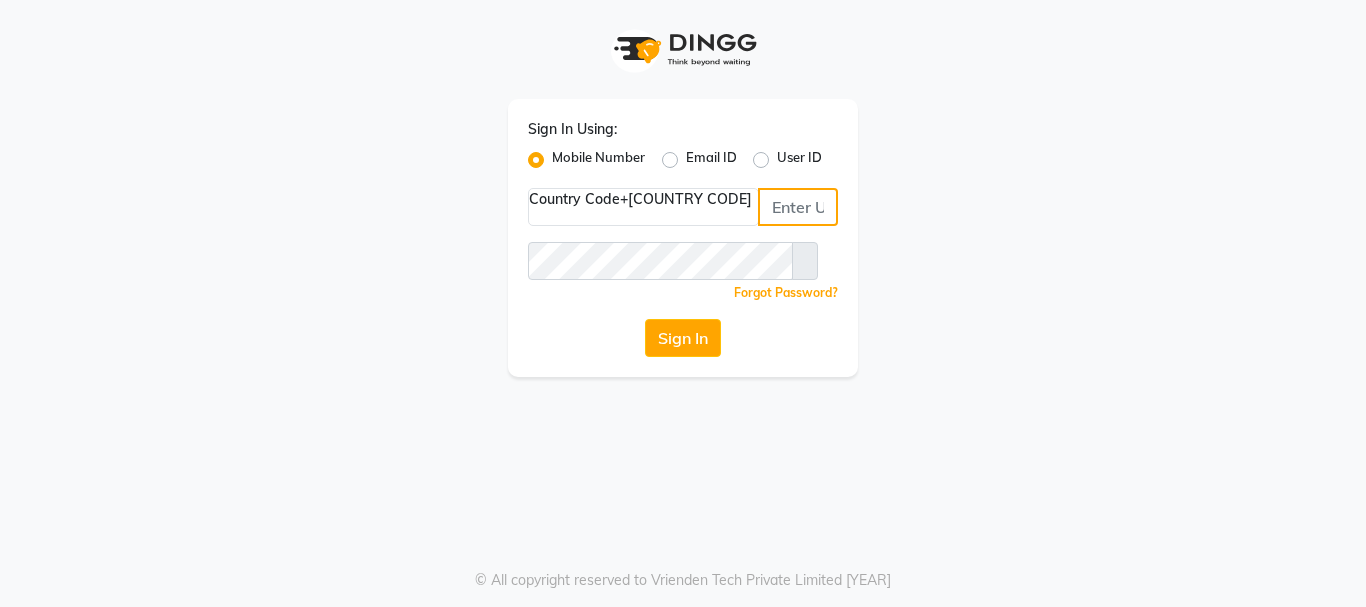 type on "[PHONE]" 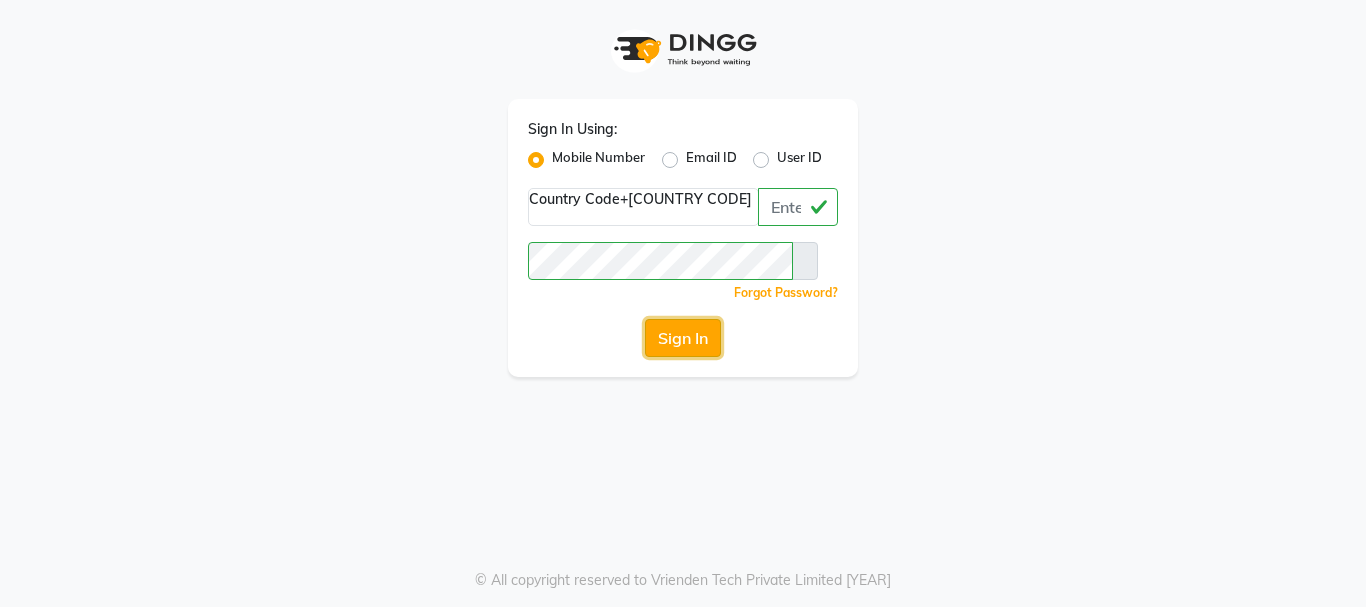 click on "Sign In" at bounding box center (683, 338) 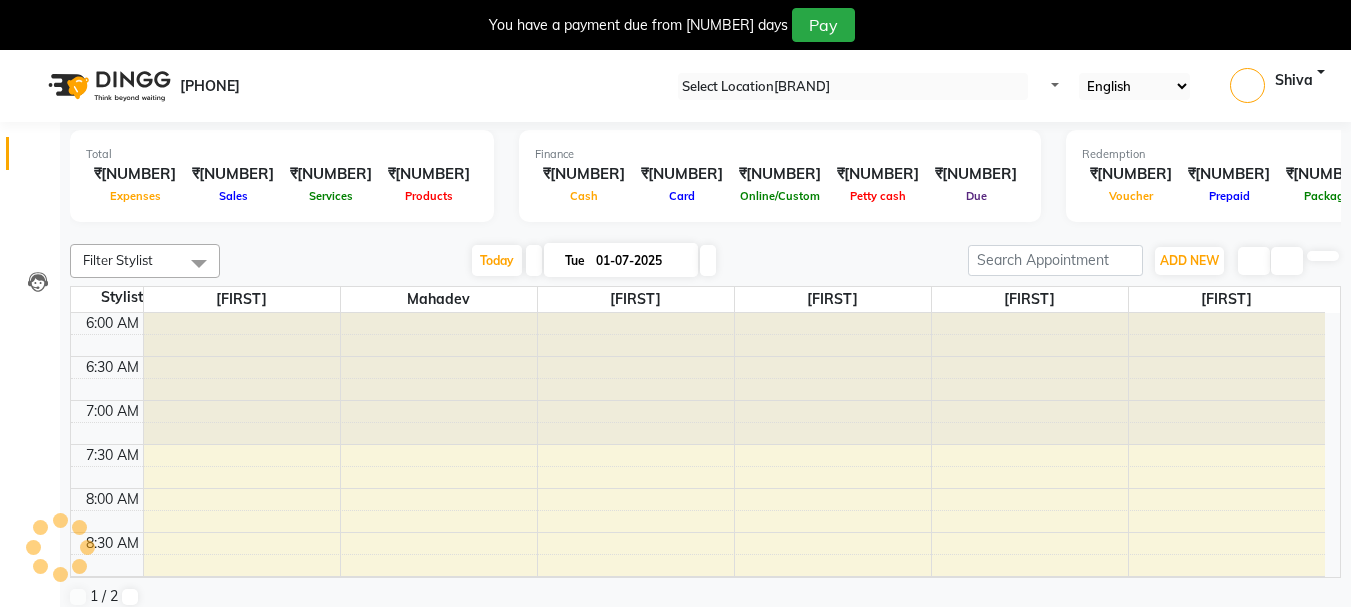 scroll, scrollTop: 0, scrollLeft: 0, axis: both 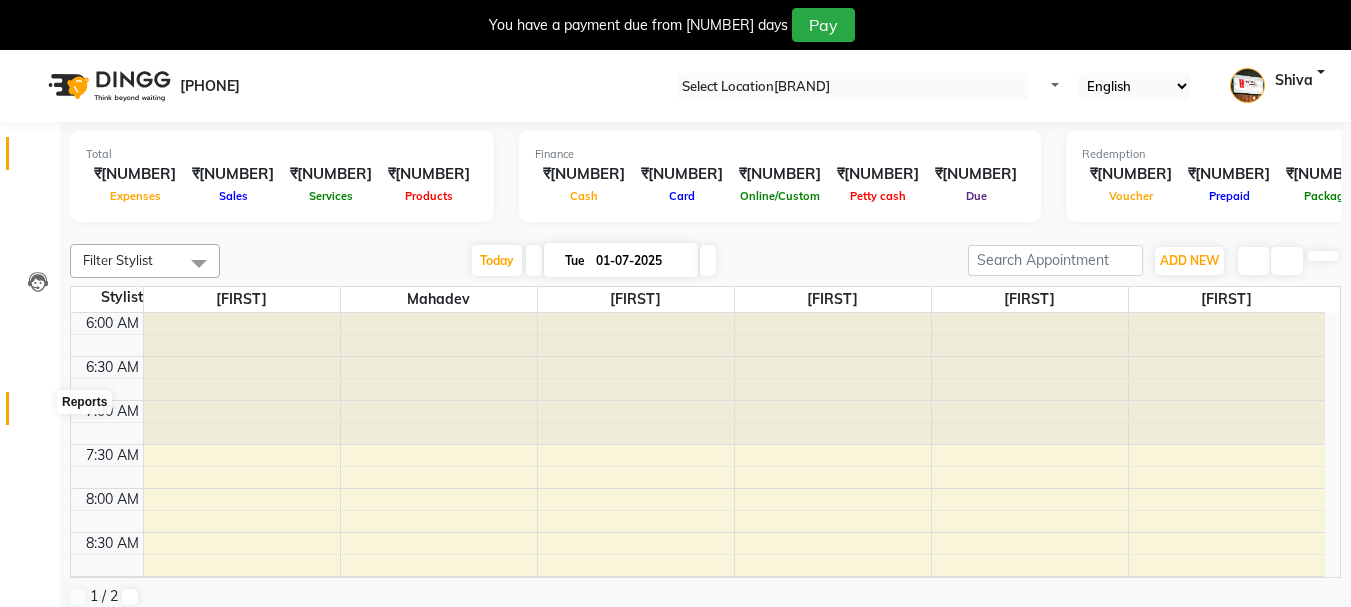 click at bounding box center [38, 413] 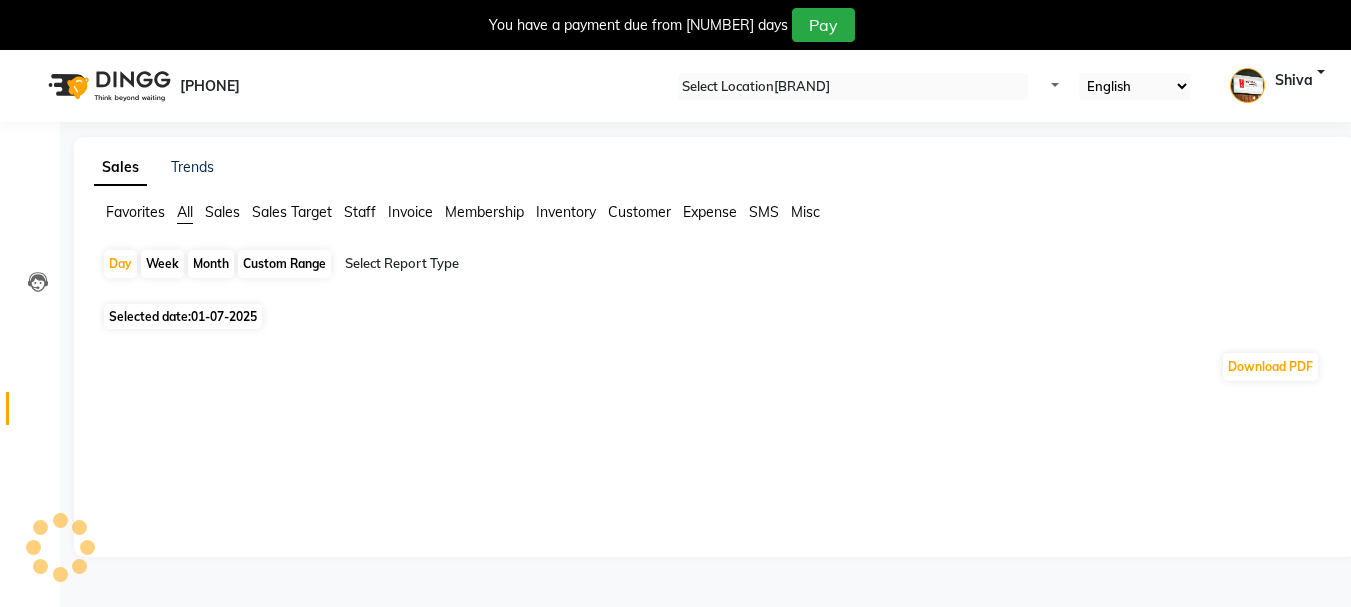 click on "Month" at bounding box center [211, 264] 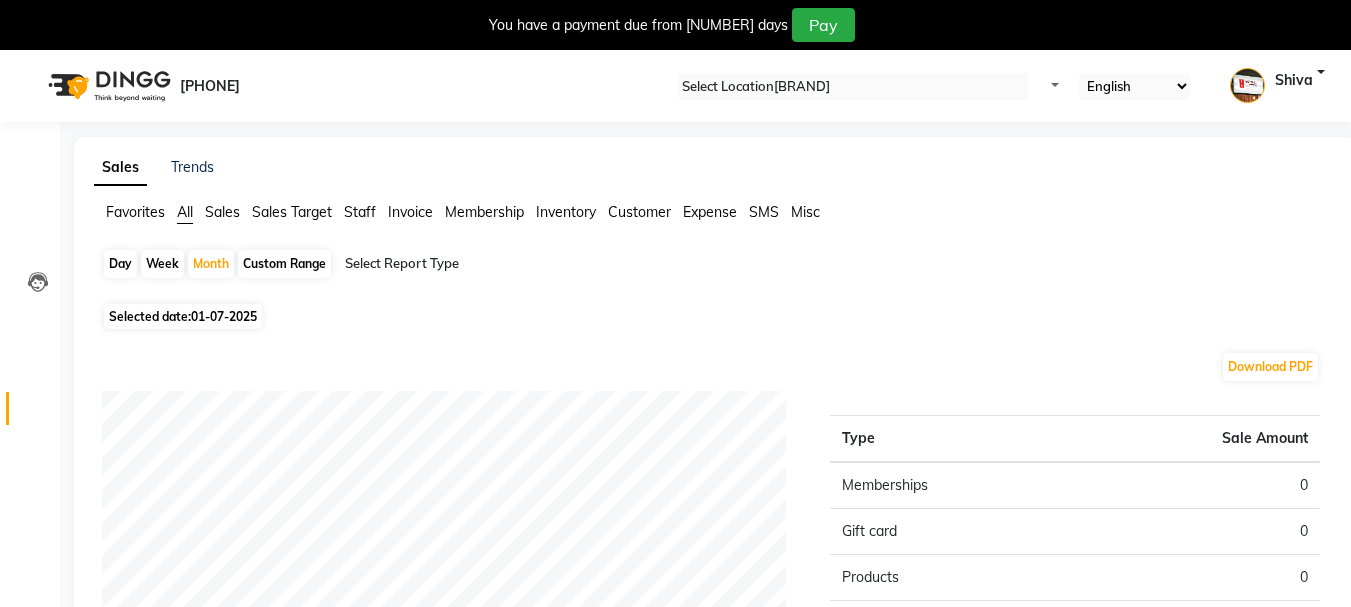 scroll, scrollTop: 0, scrollLeft: 0, axis: both 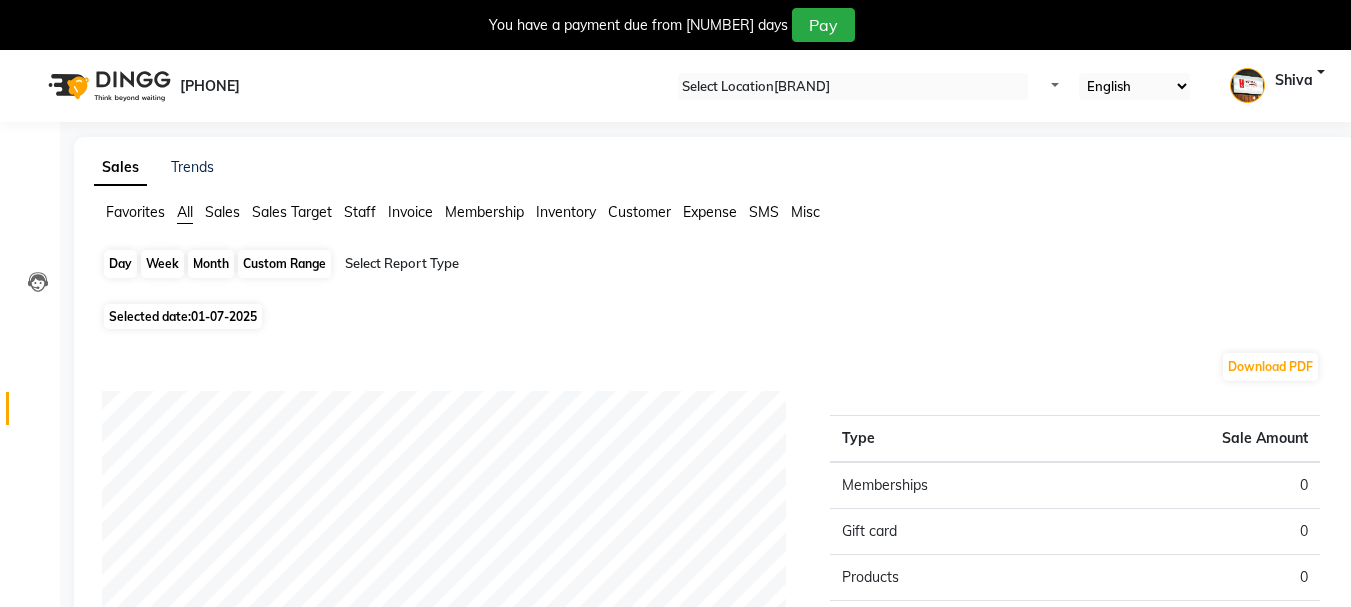 click on "Month" at bounding box center (211, 264) 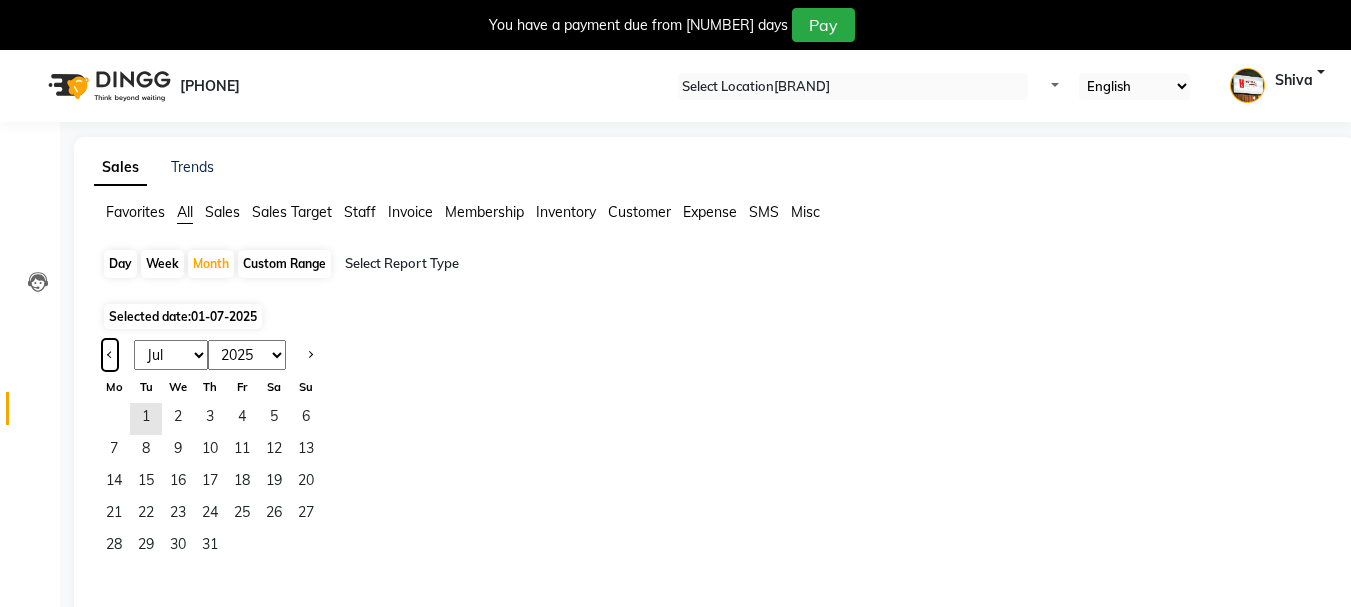 click at bounding box center (110, 353) 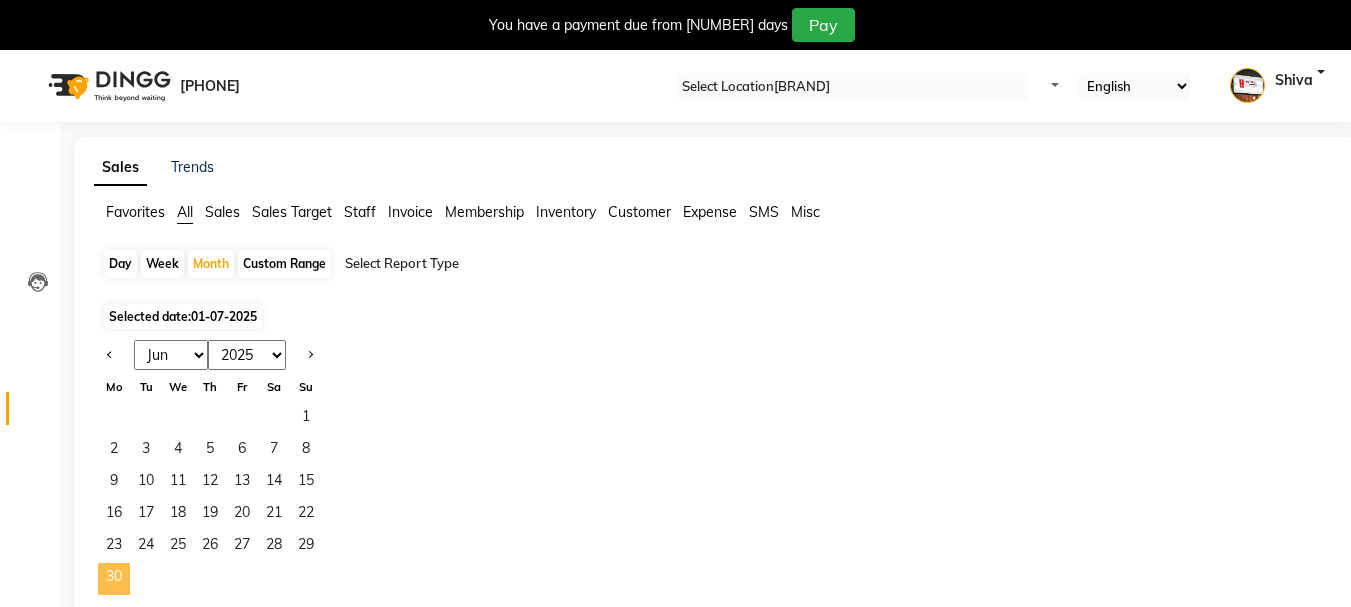click on "30" at bounding box center (114, 579) 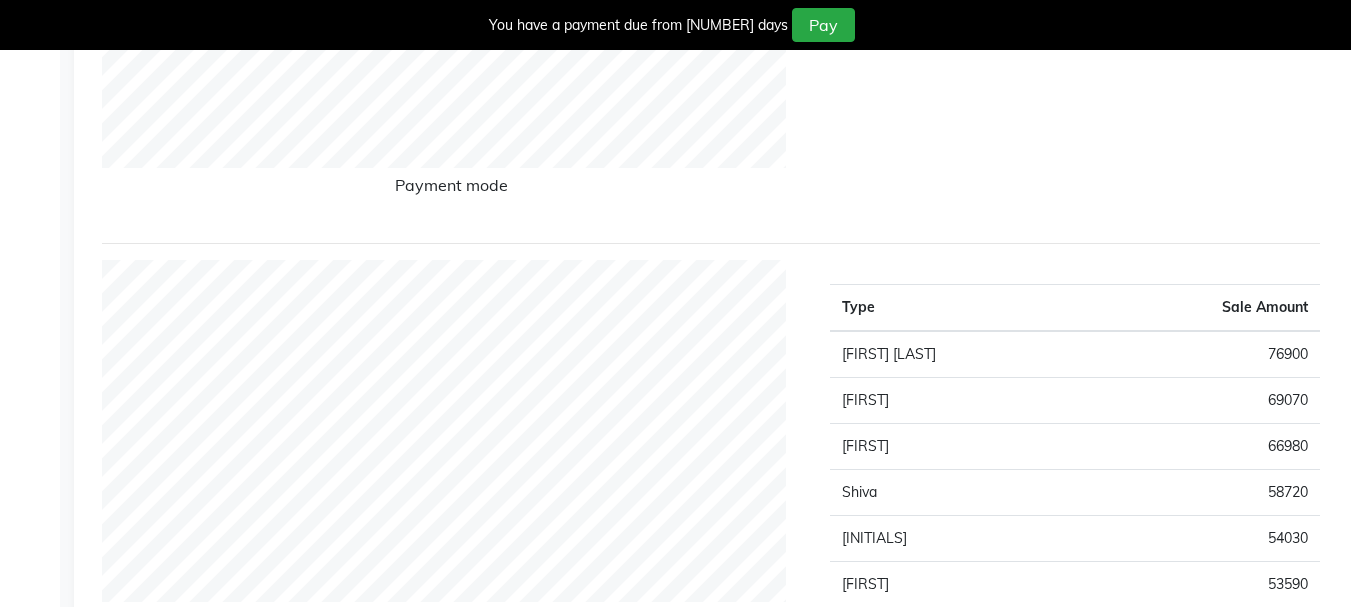scroll, scrollTop: 600, scrollLeft: 0, axis: vertical 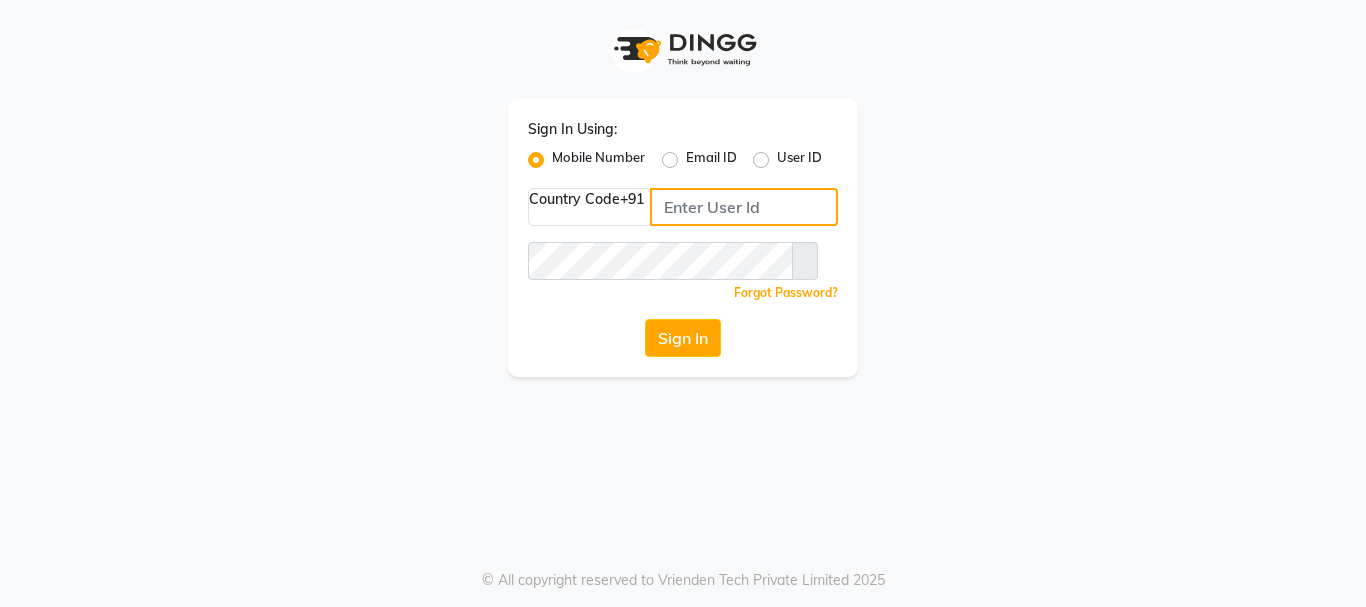type on "[PHONE]" 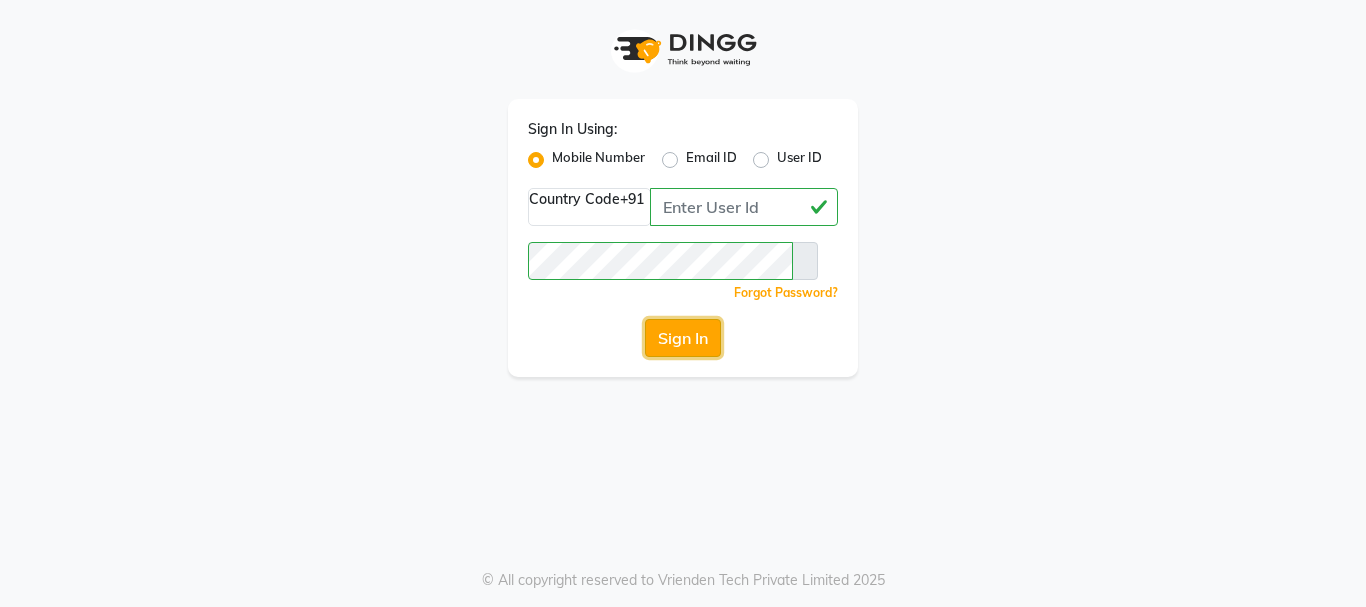 click on "Sign In" at bounding box center (683, 338) 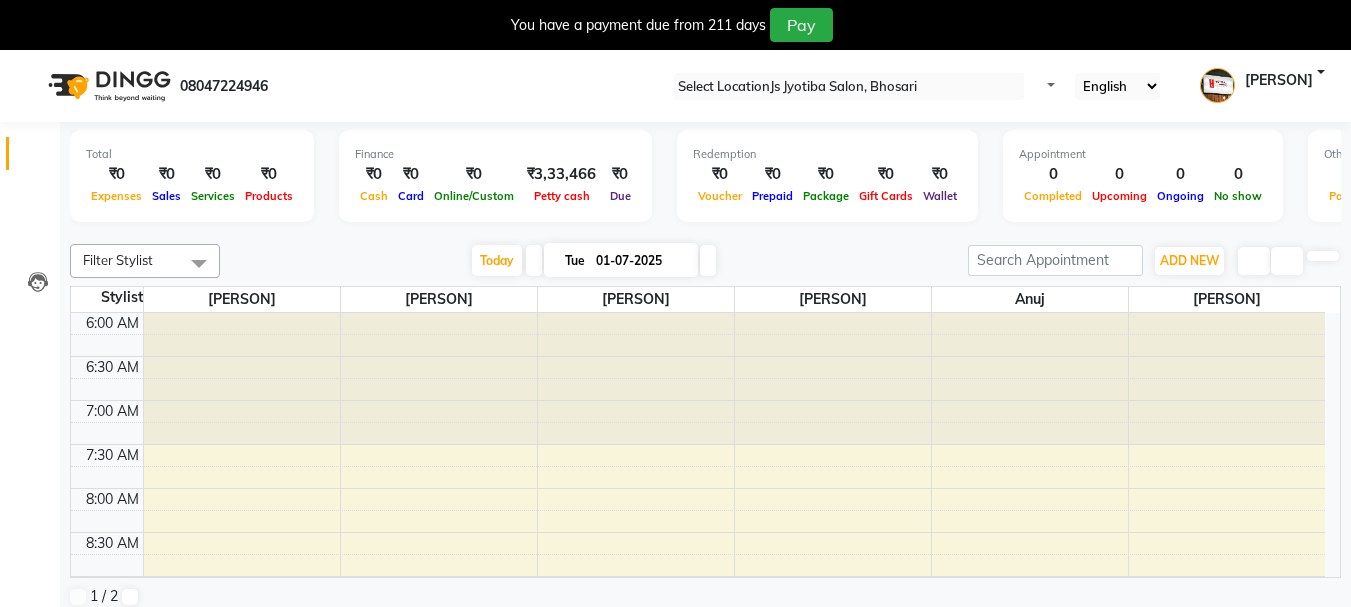 scroll, scrollTop: 0, scrollLeft: 0, axis: both 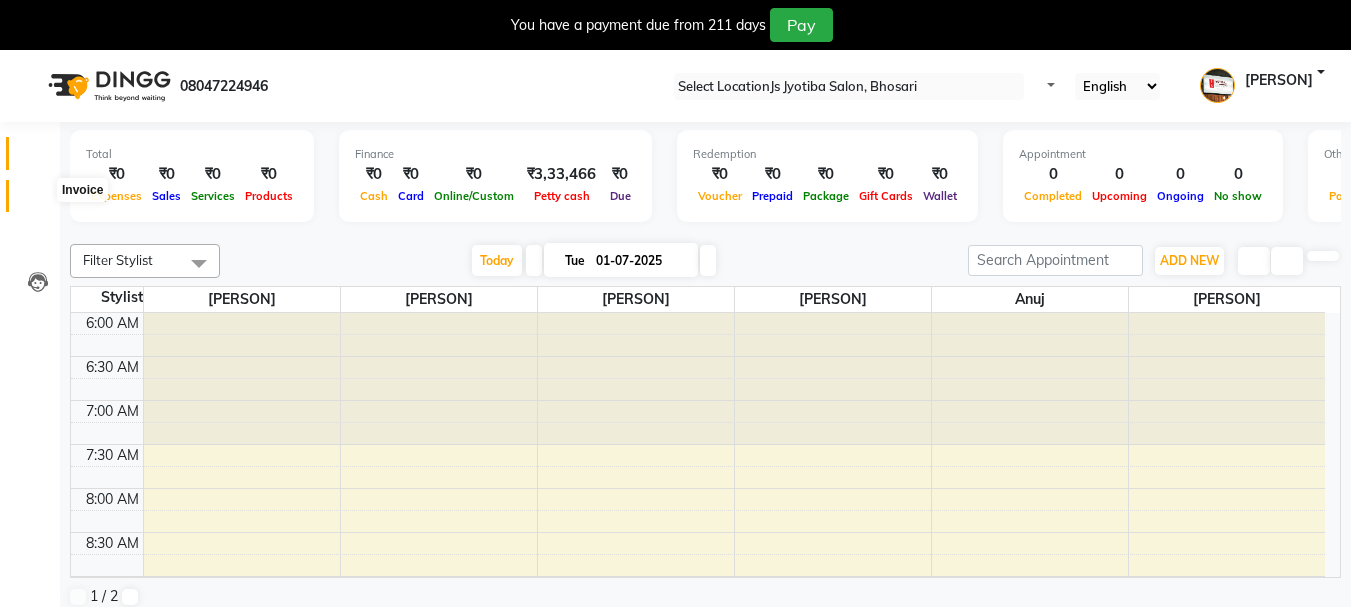 click at bounding box center (37, 201) 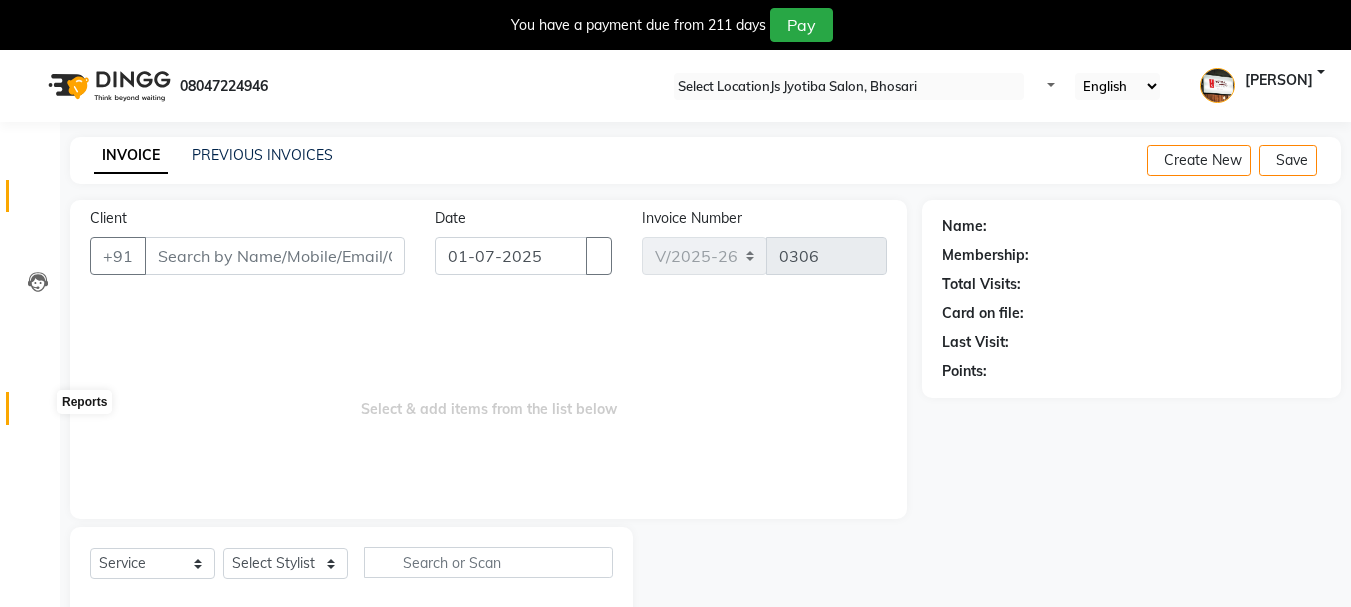 click at bounding box center [38, 413] 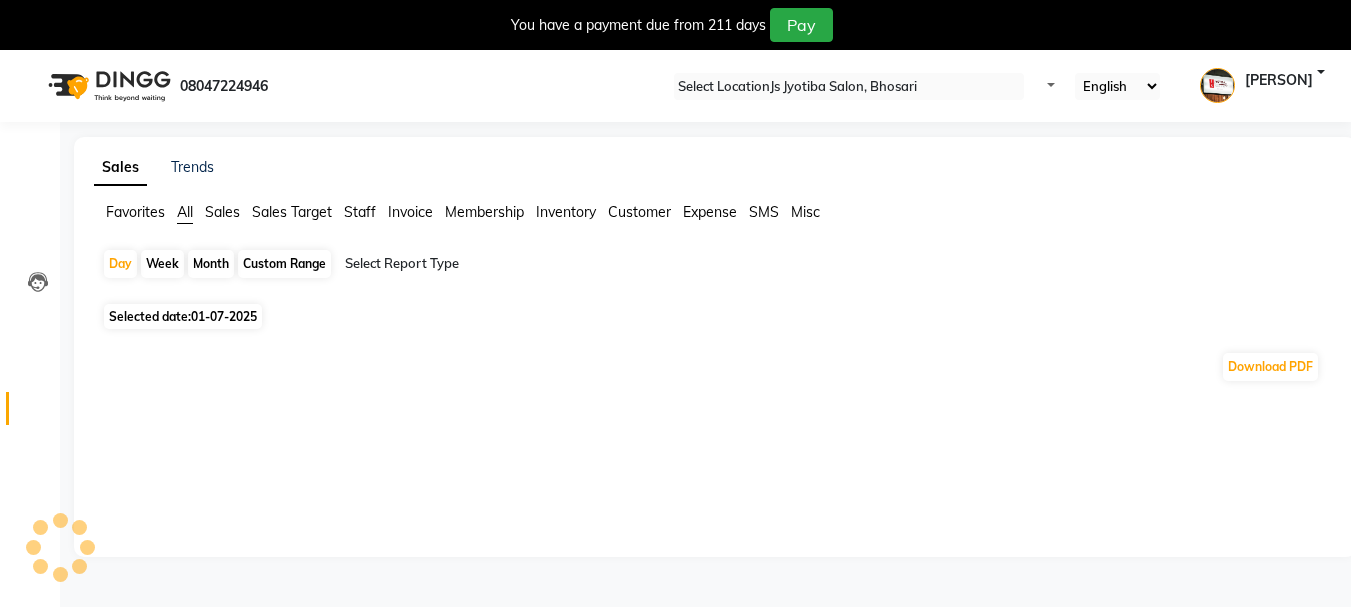 click on "Month" at bounding box center [211, 264] 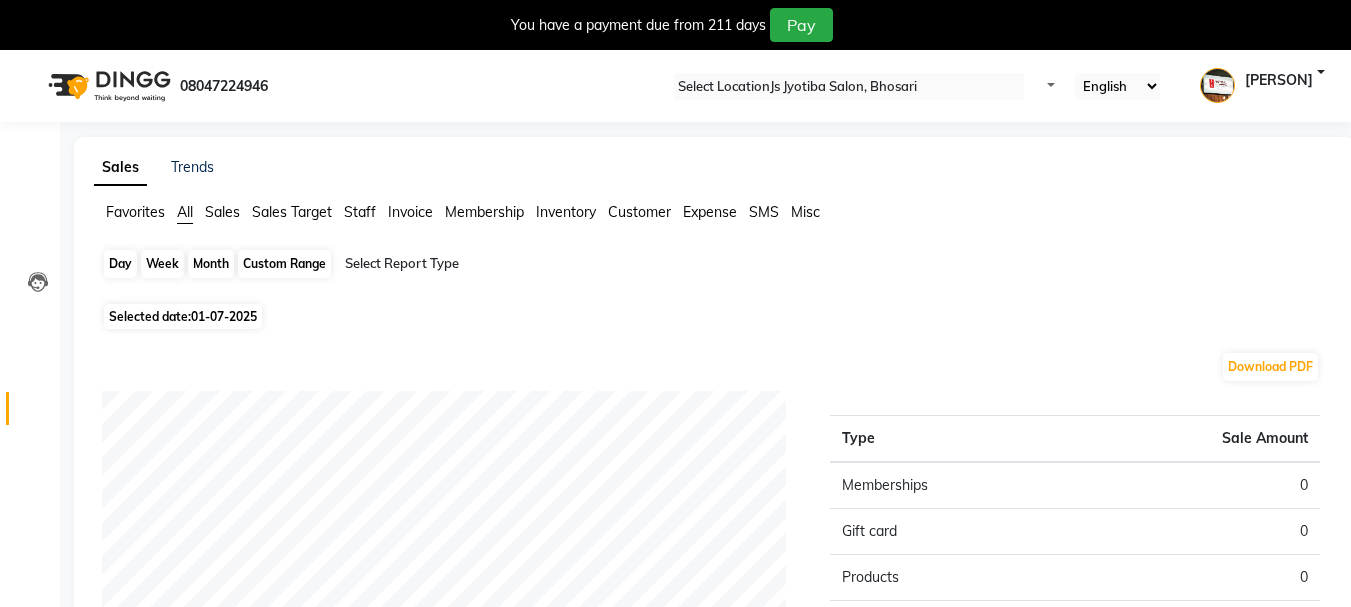click on "Month" at bounding box center (211, 264) 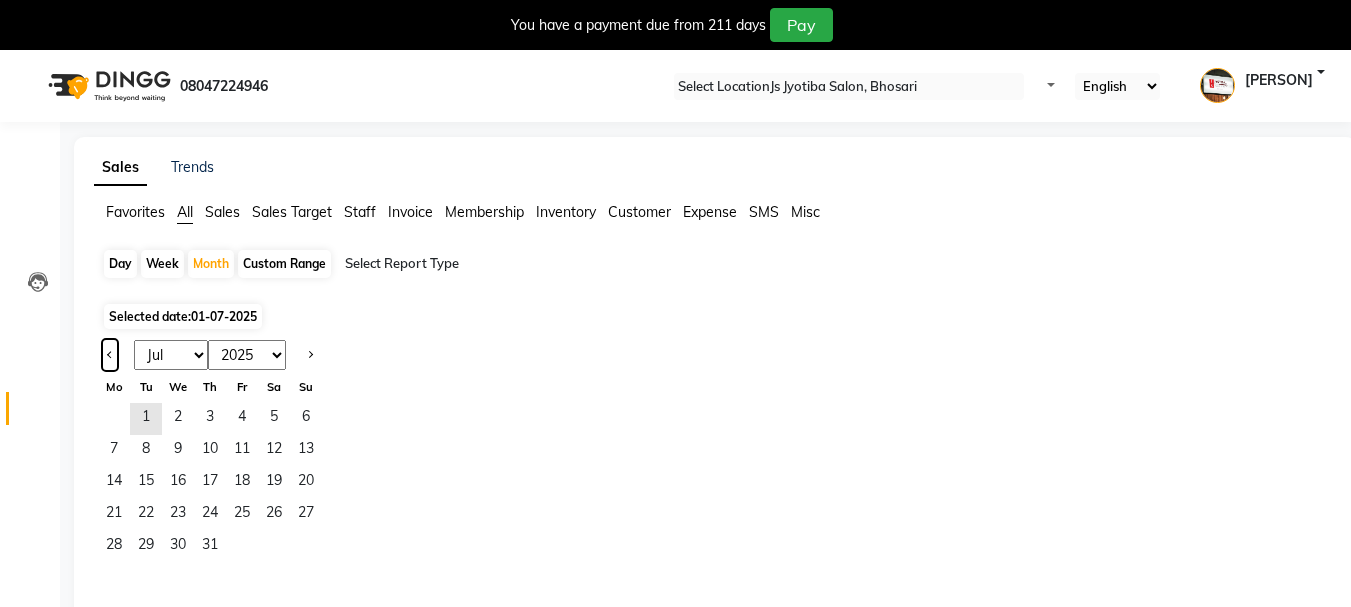 click at bounding box center (110, 355) 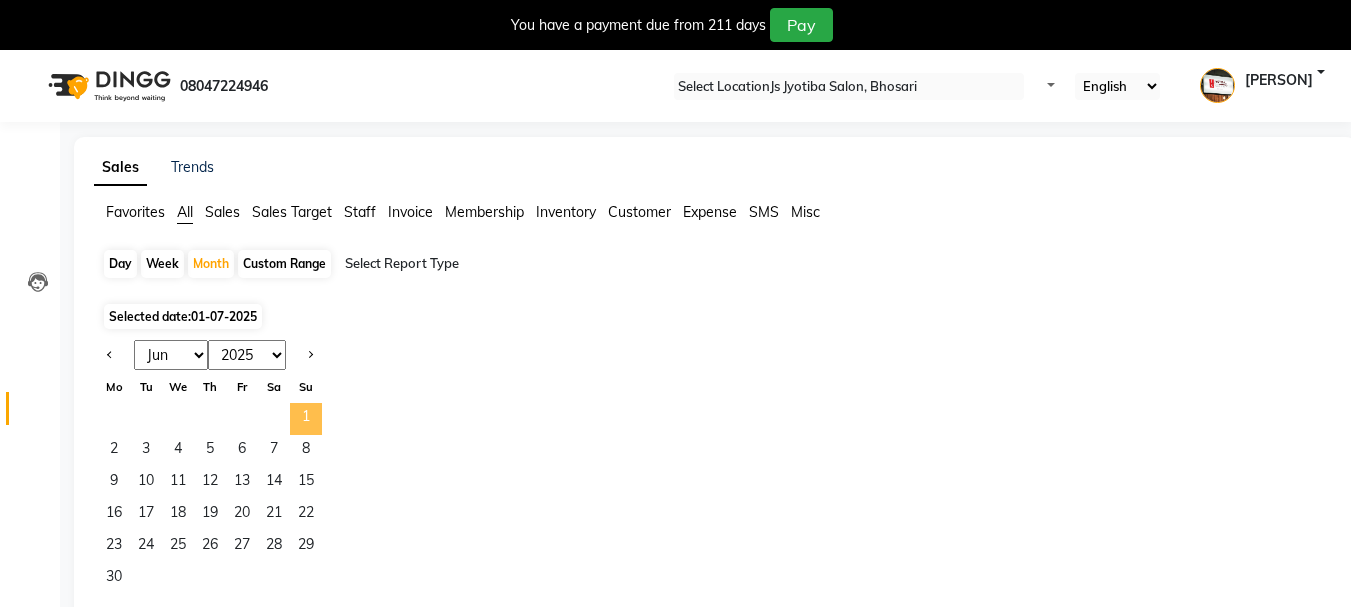 click on "1" at bounding box center (306, 419) 